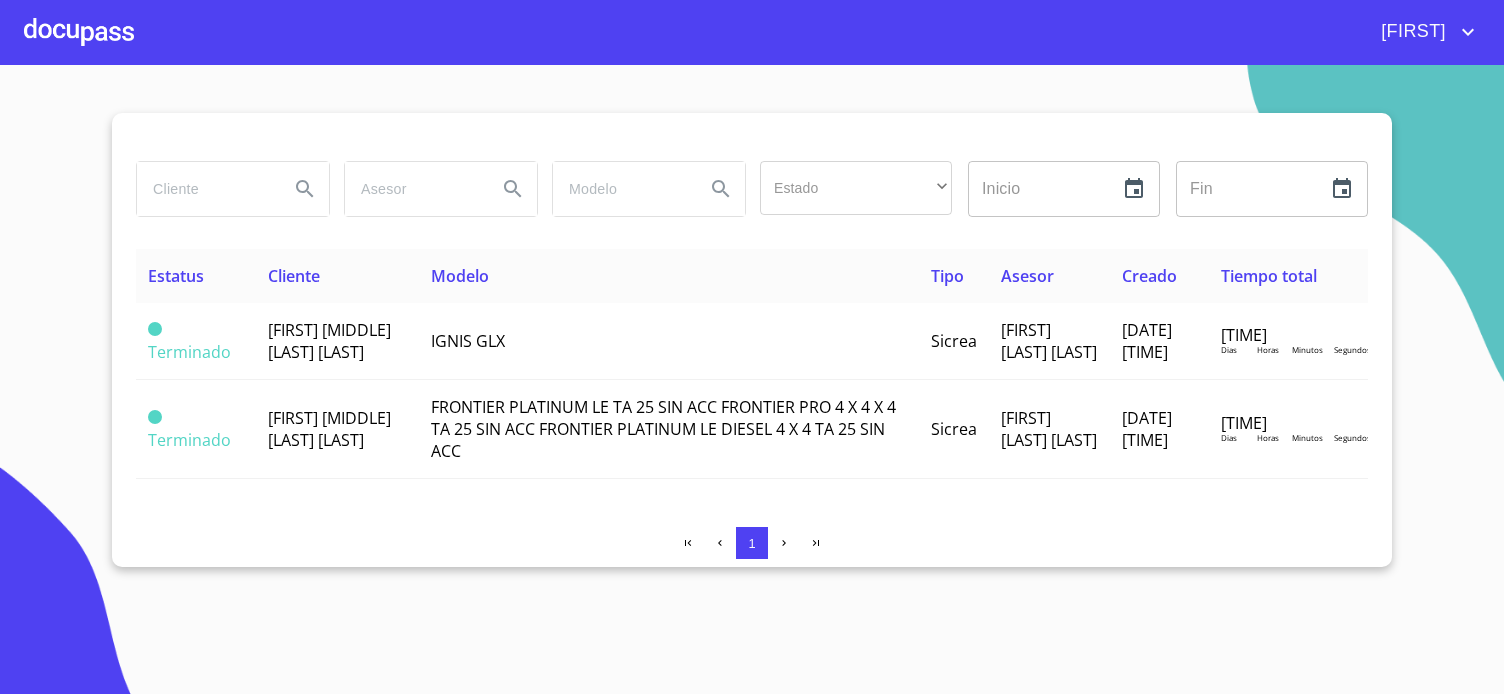 scroll, scrollTop: 0, scrollLeft: 0, axis: both 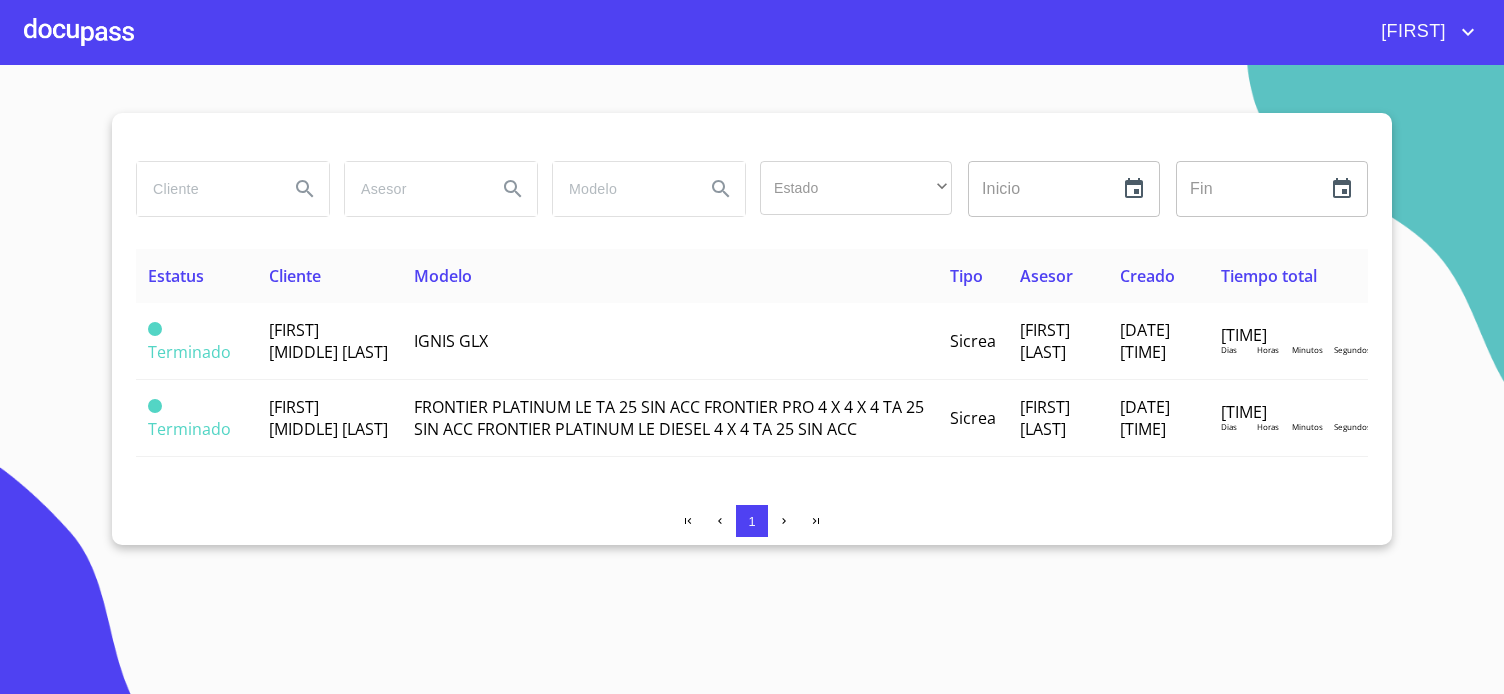 click at bounding box center [79, 32] 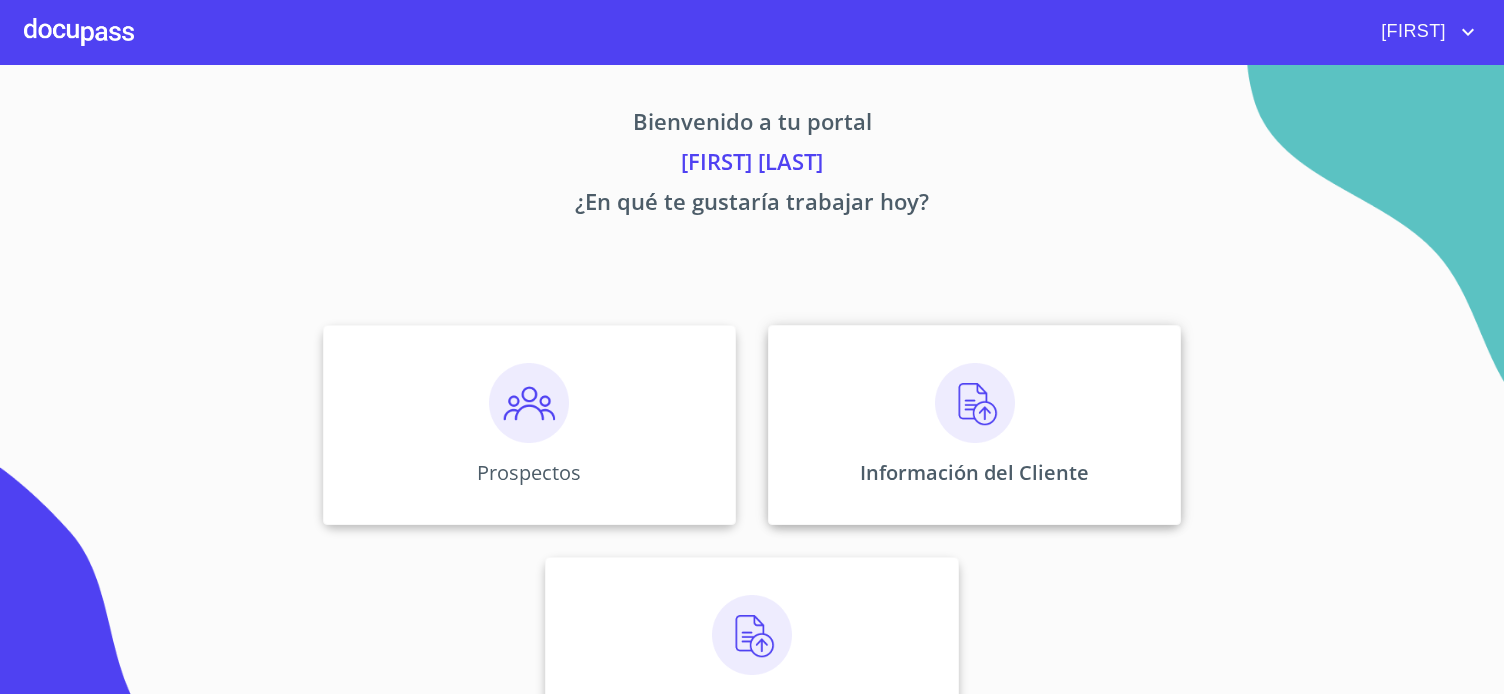 scroll, scrollTop: 77, scrollLeft: 0, axis: vertical 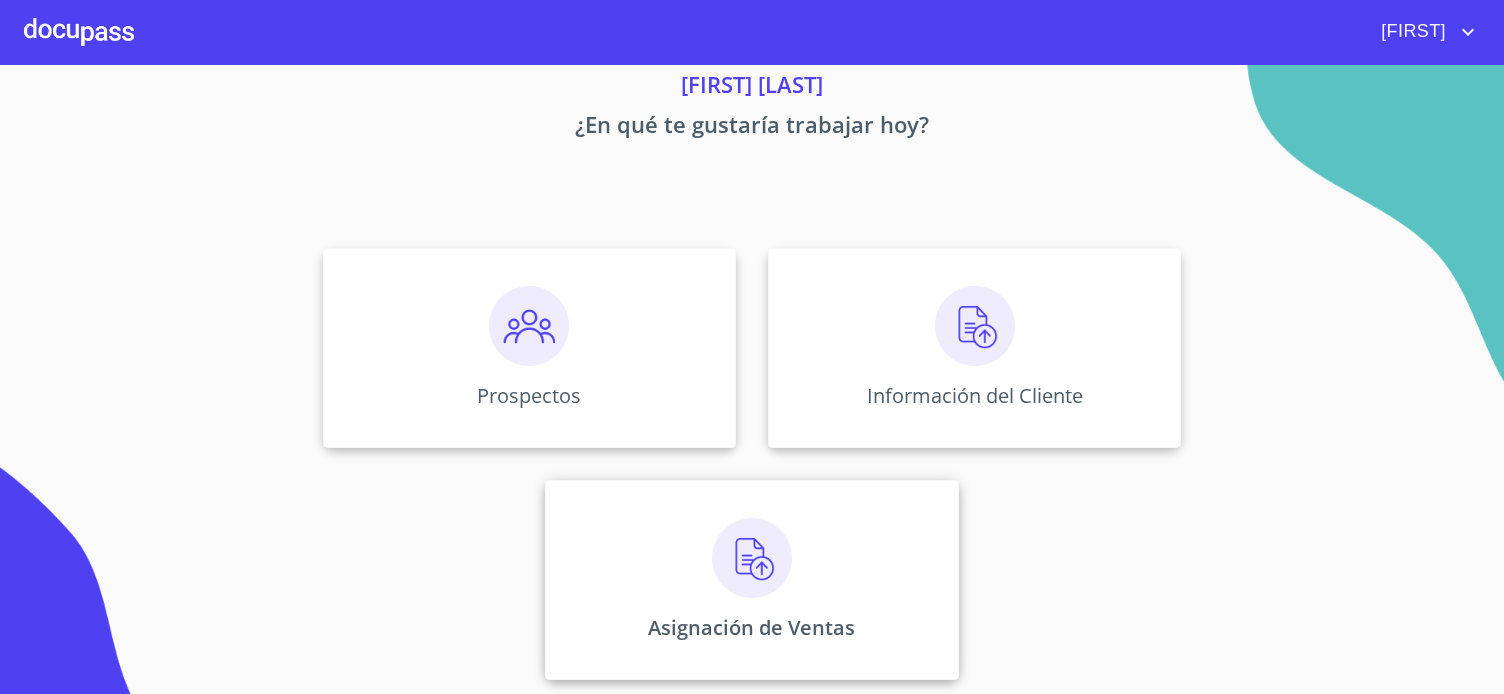click at bounding box center [752, 558] 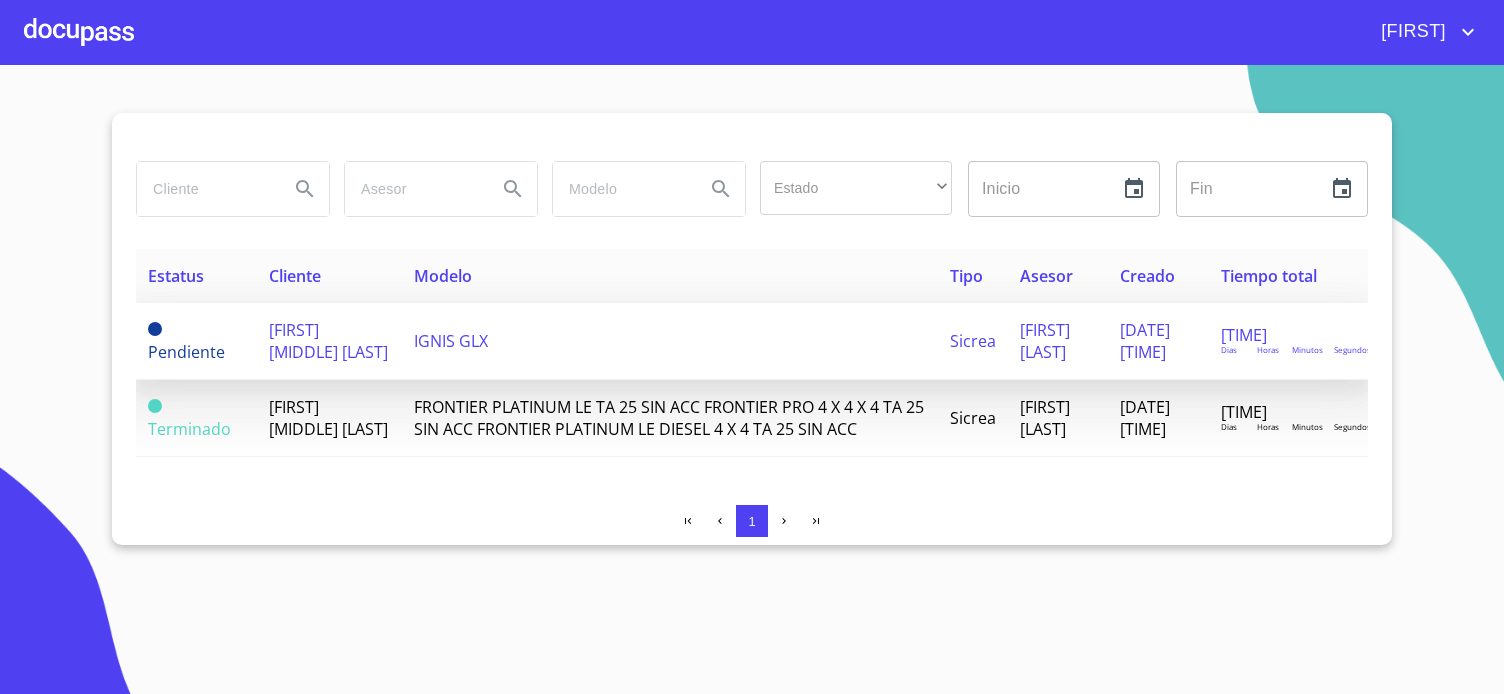click on "IGNIS GLX" at bounding box center (451, 341) 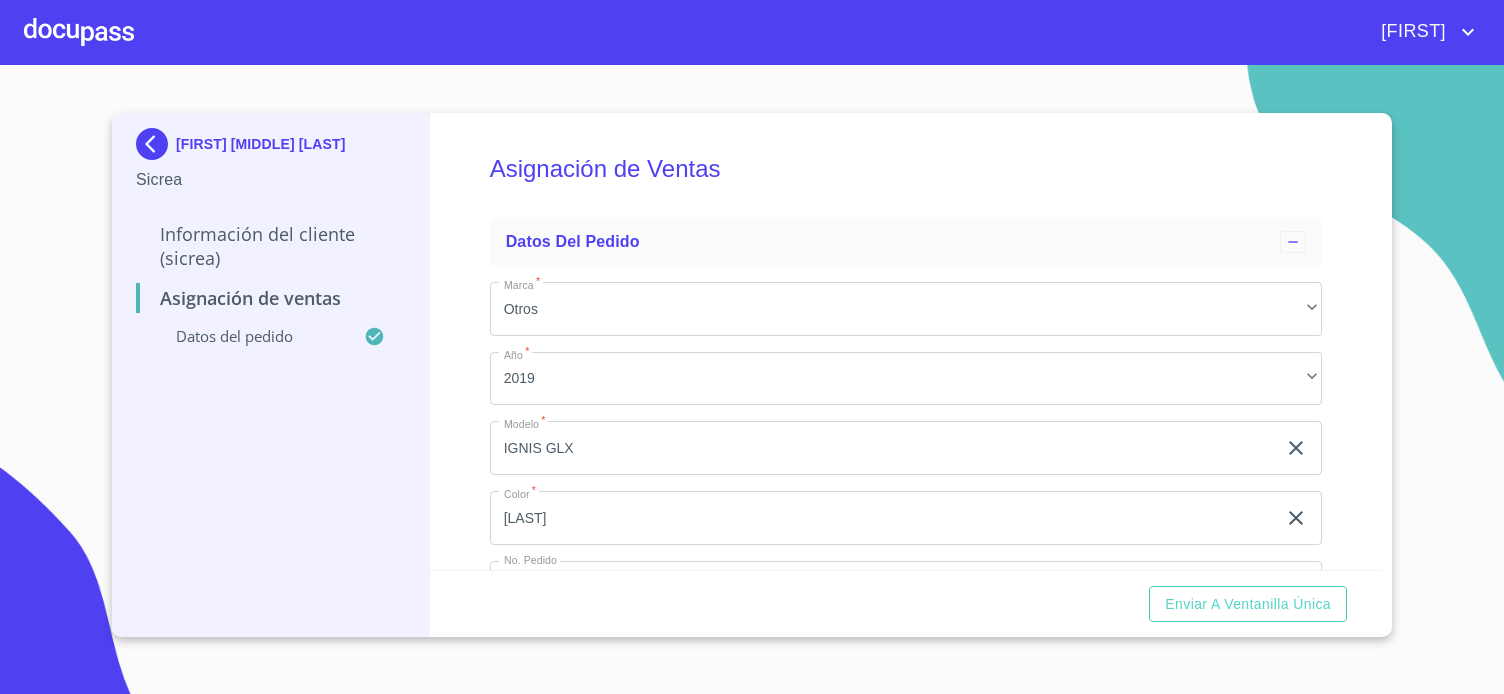 scroll, scrollTop: 140, scrollLeft: 0, axis: vertical 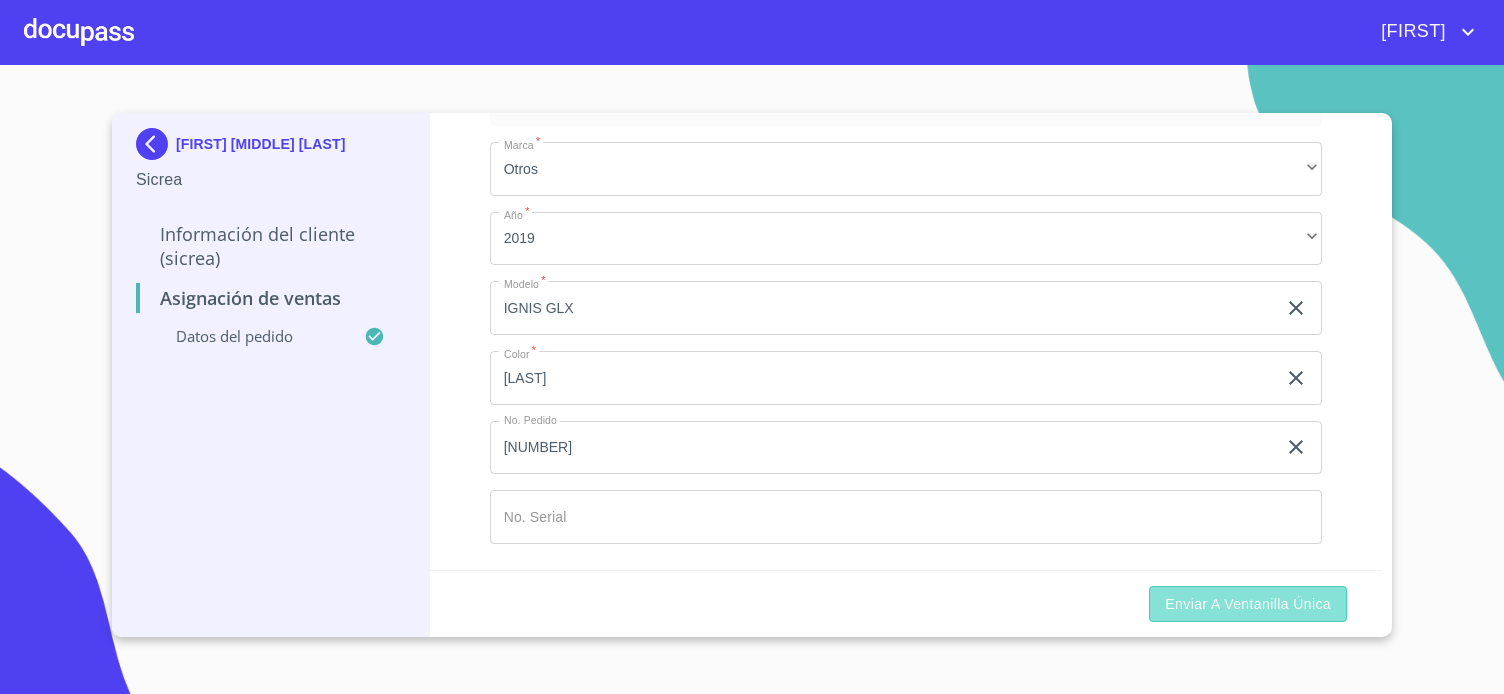 click on "Enviar a Ventanilla Única" at bounding box center (1248, 604) 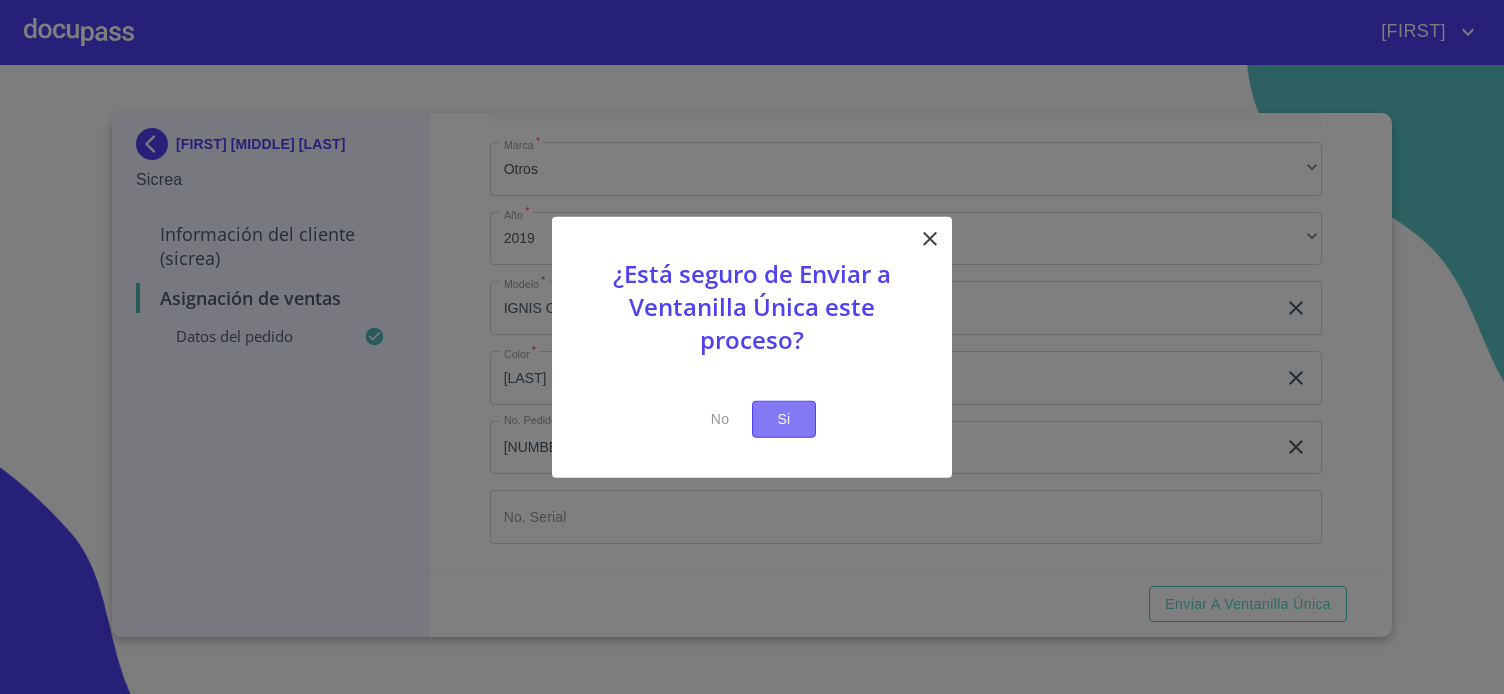 click on "Si" at bounding box center [784, 419] 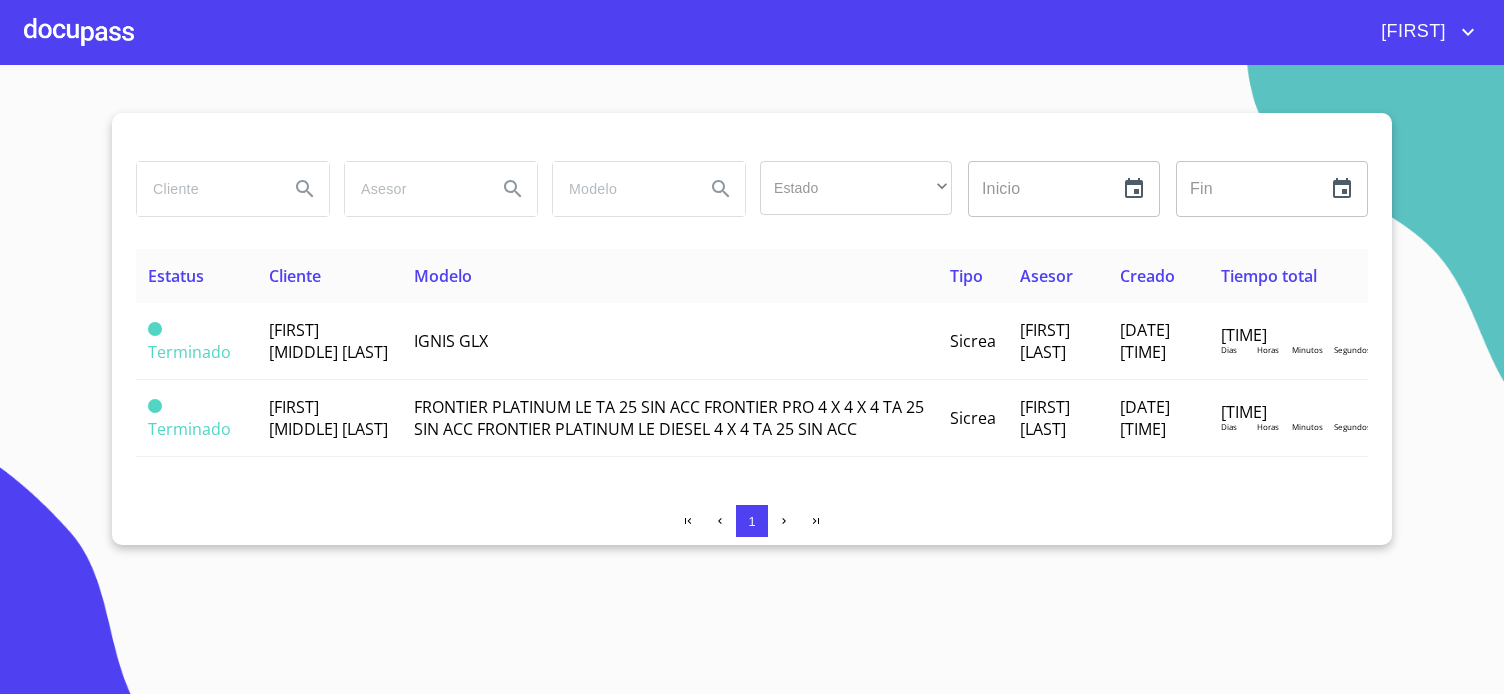 click on "Estado ​ ​ Inicio ​ Fin ​ Estatus   Cliente   Modelo   Tipo   Asesor   Creado   Tiempo total   Terminado JORGE  LUIS OROZCO  HERNANDEZ IGNIS GLX Sicrea ESTEPHANIA GARCIA LOPEZ 06/ago./2025 11:14 00  :  05  :  35  :  53 Dias Horas Minutos Segundos Terminado JOSE MANUEL BORBOLLA LARA FRONTIER PLATINUM LE TA 25 SIN ACC FRONTIER PRO 4 X 4 X 4 TA 25 SIN ACC FRONTIER PLATINUM LE DIESEL 4 X 4 TA 25 SIN ACC Sicrea ESTEPHANIA GARCIA LOPEZ 25/jun./2025 17:23 00  :  00  :  00  :  50 Dias Horas Minutos Segundos 1" at bounding box center [752, 379] 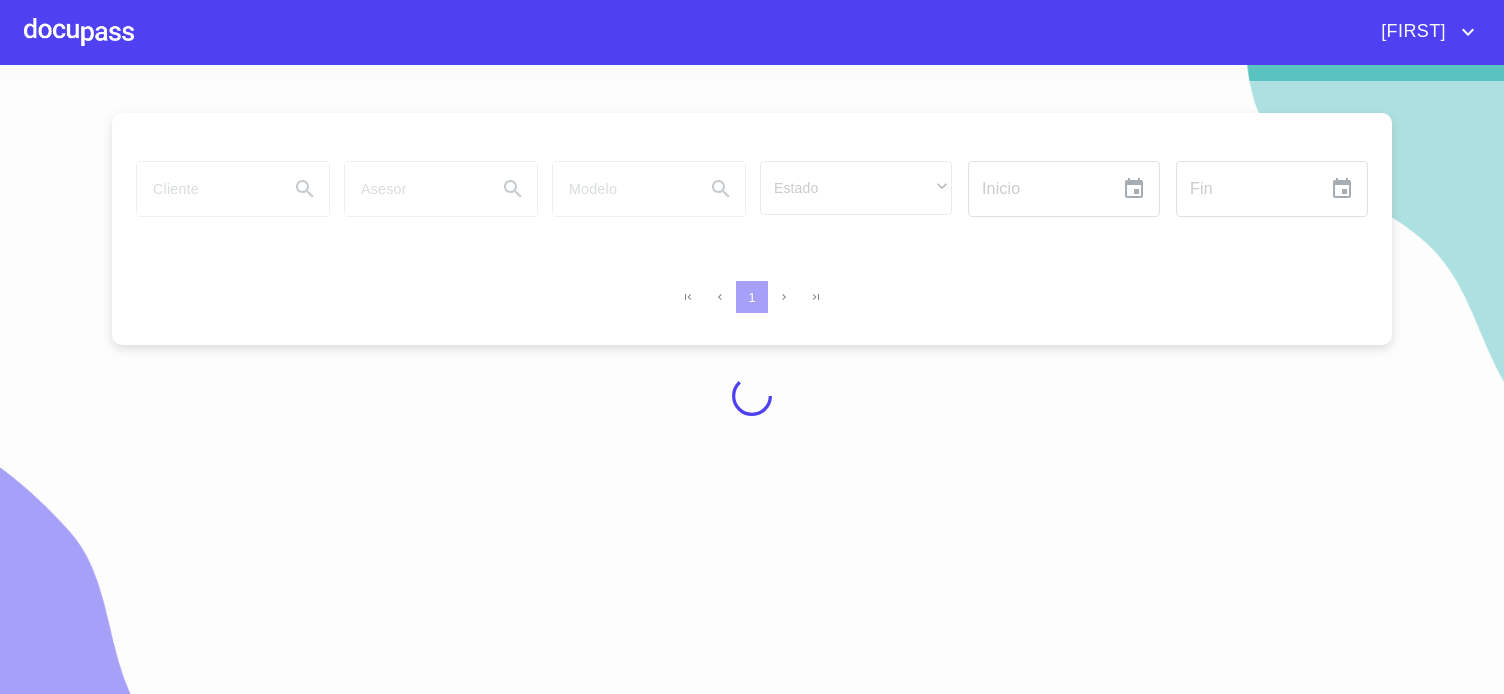 scroll, scrollTop: 0, scrollLeft: 0, axis: both 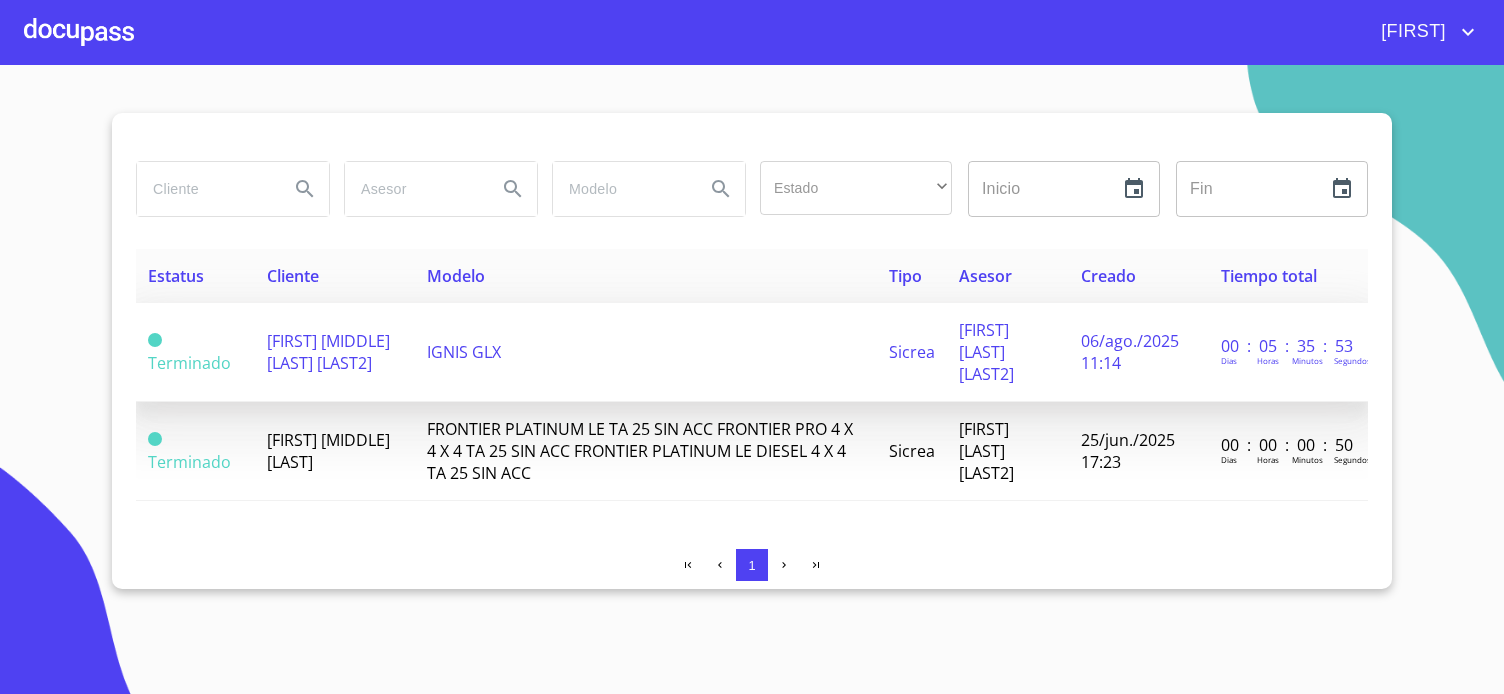 click on "IGNIS GLX" at bounding box center (464, 352) 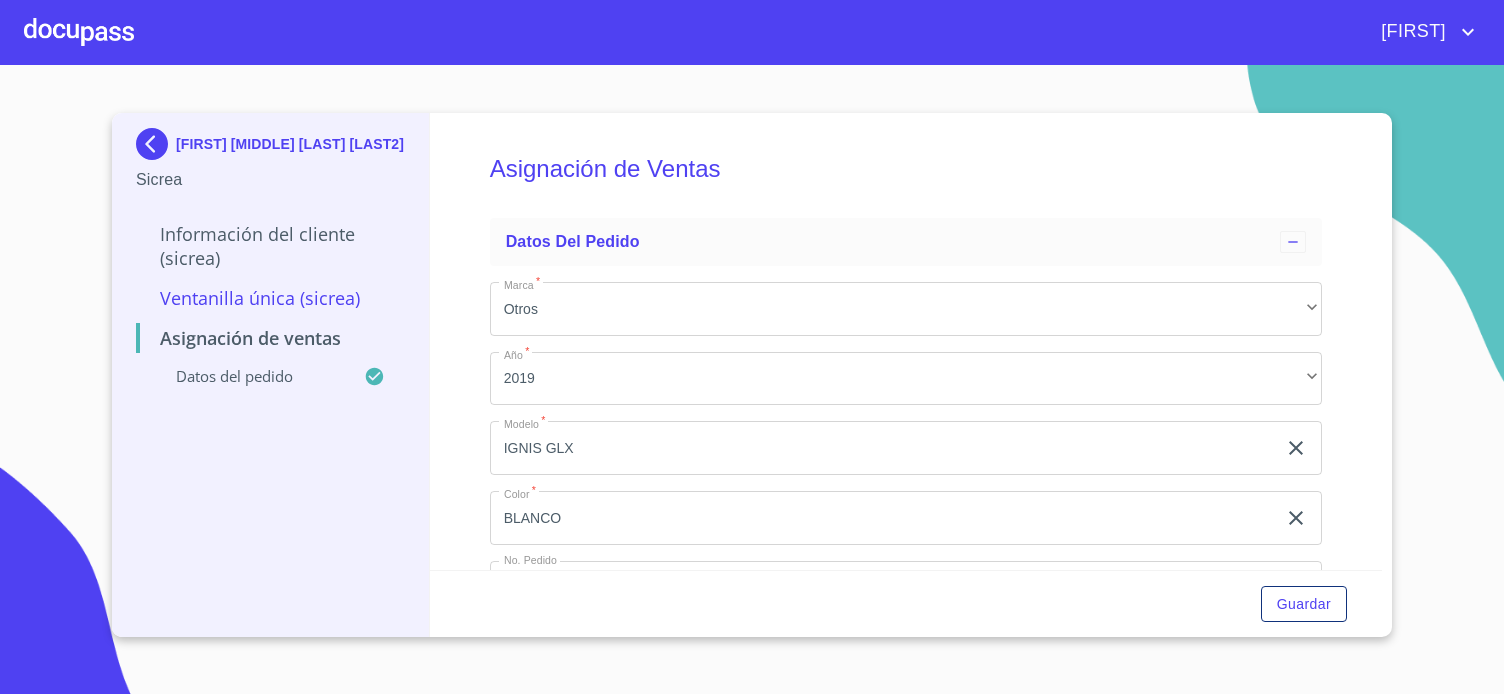 click on "Ventanilla Única (Sicrea)" at bounding box center [270, 298] 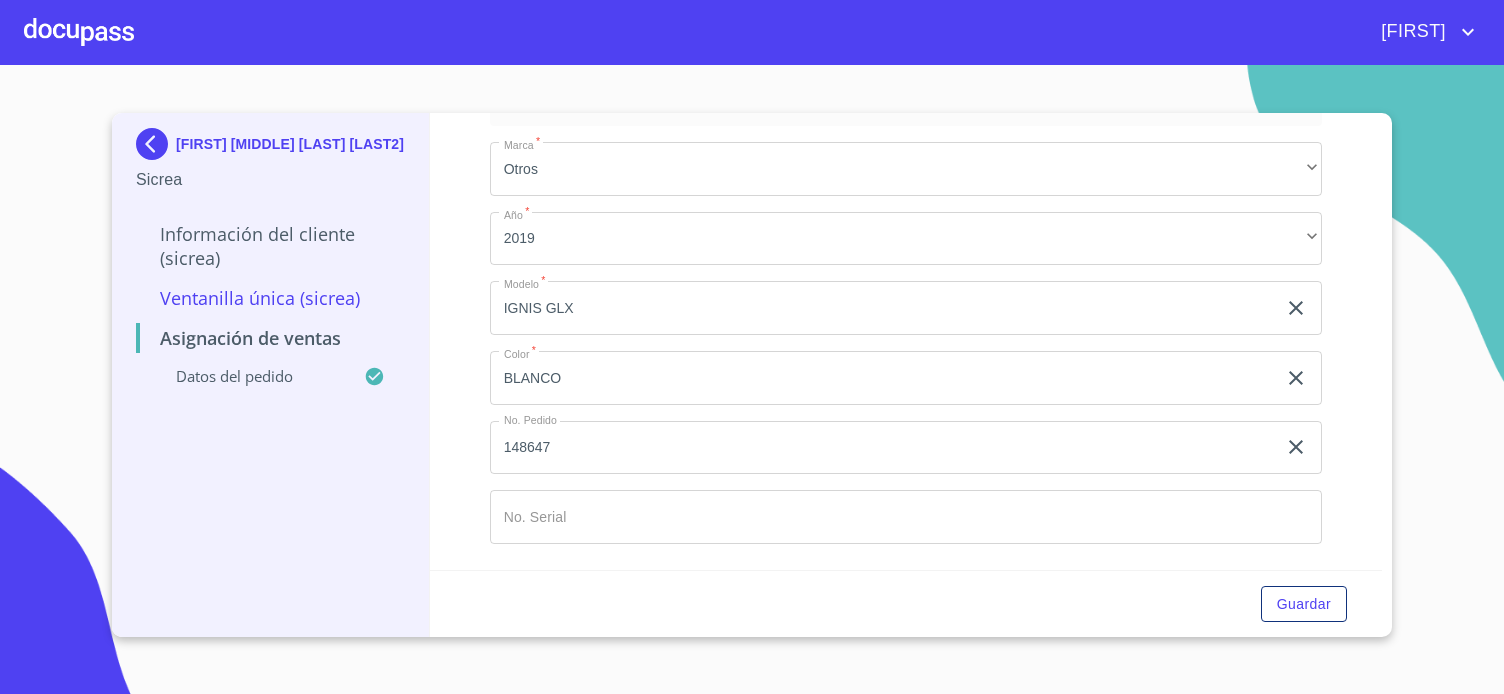 scroll, scrollTop: 0, scrollLeft: 0, axis: both 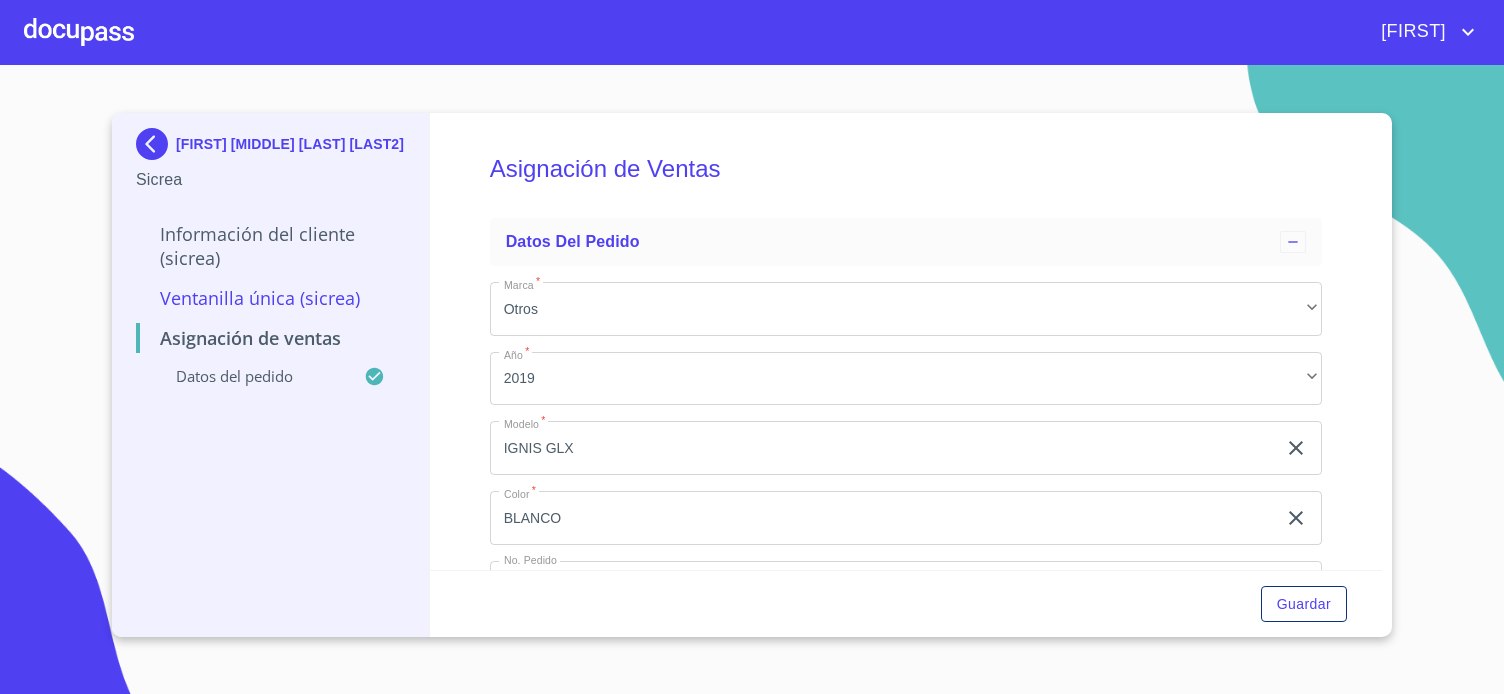 click on "Sicrea" at bounding box center (270, 180) 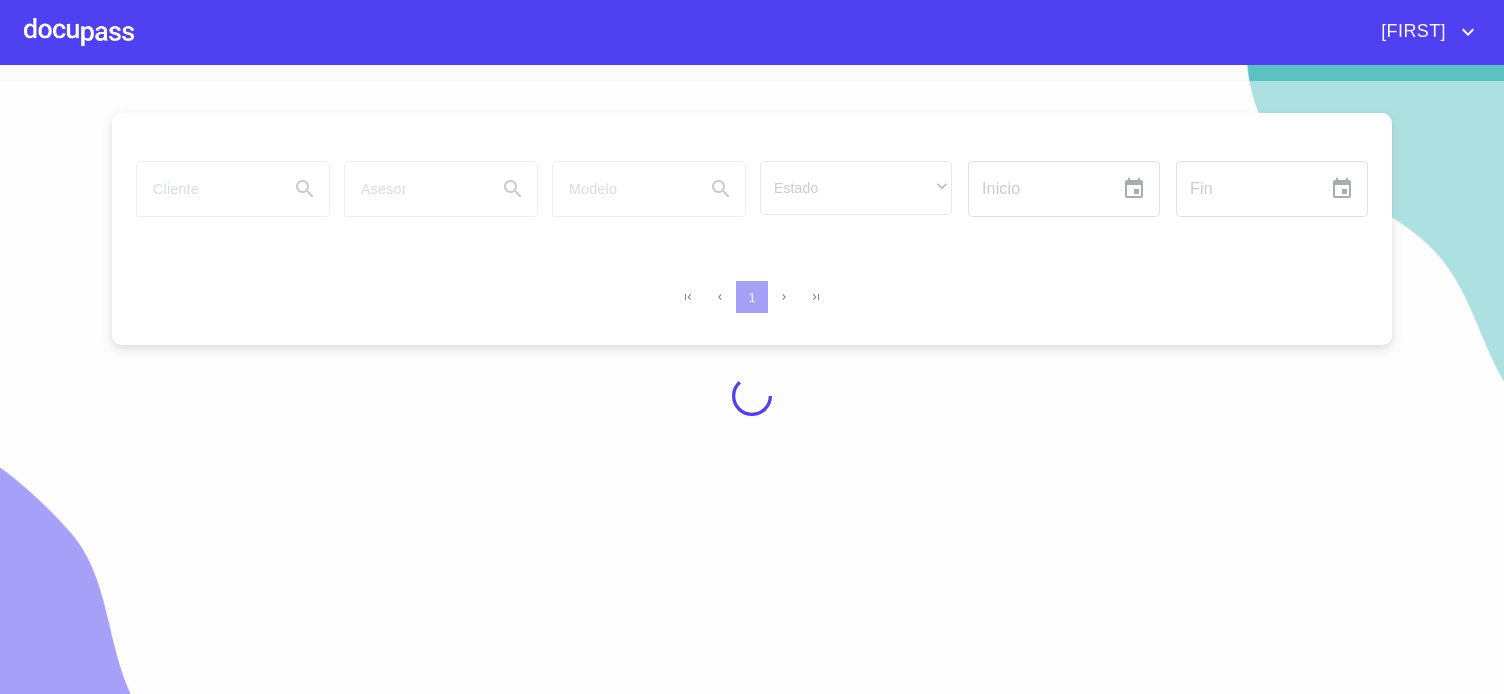 click at bounding box center (79, 32) 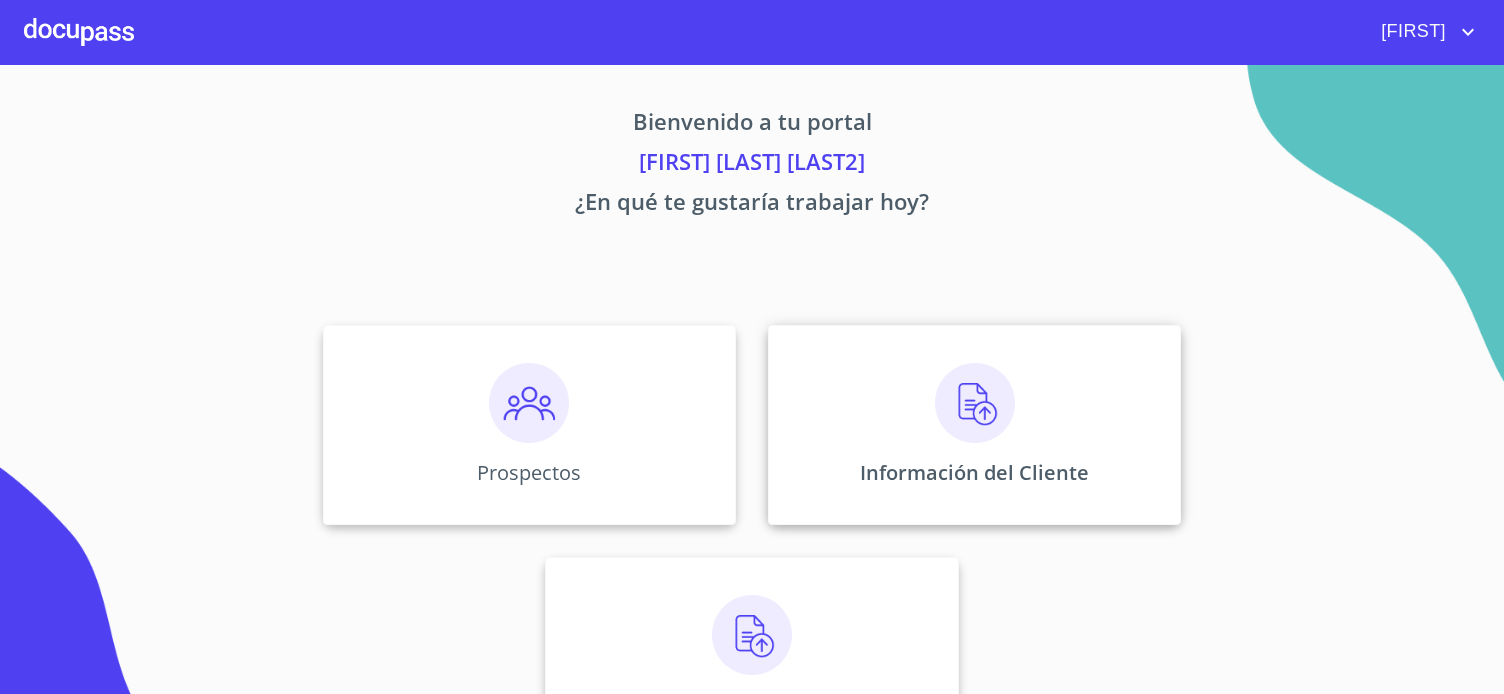 click at bounding box center [975, 403] 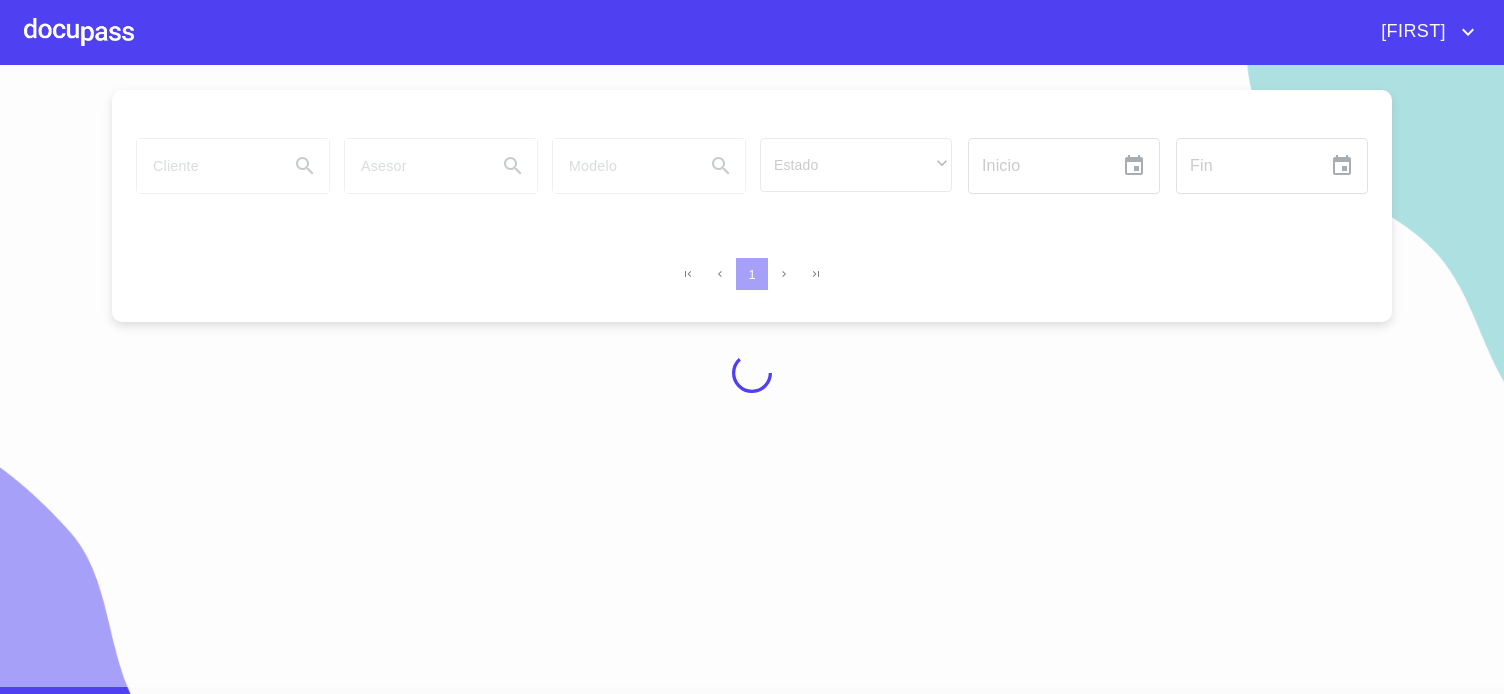 scroll, scrollTop: 0, scrollLeft: 0, axis: both 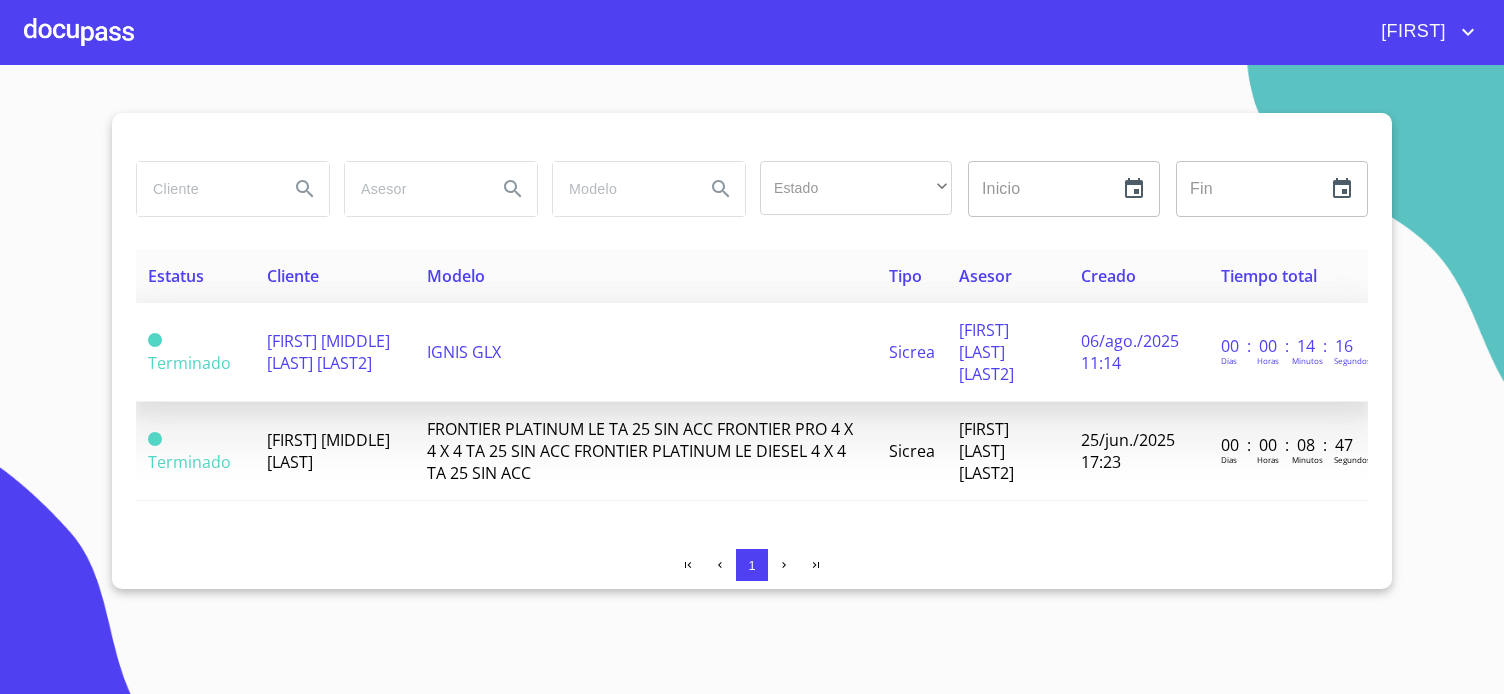 click on "IGNIS GLX" at bounding box center [646, 352] 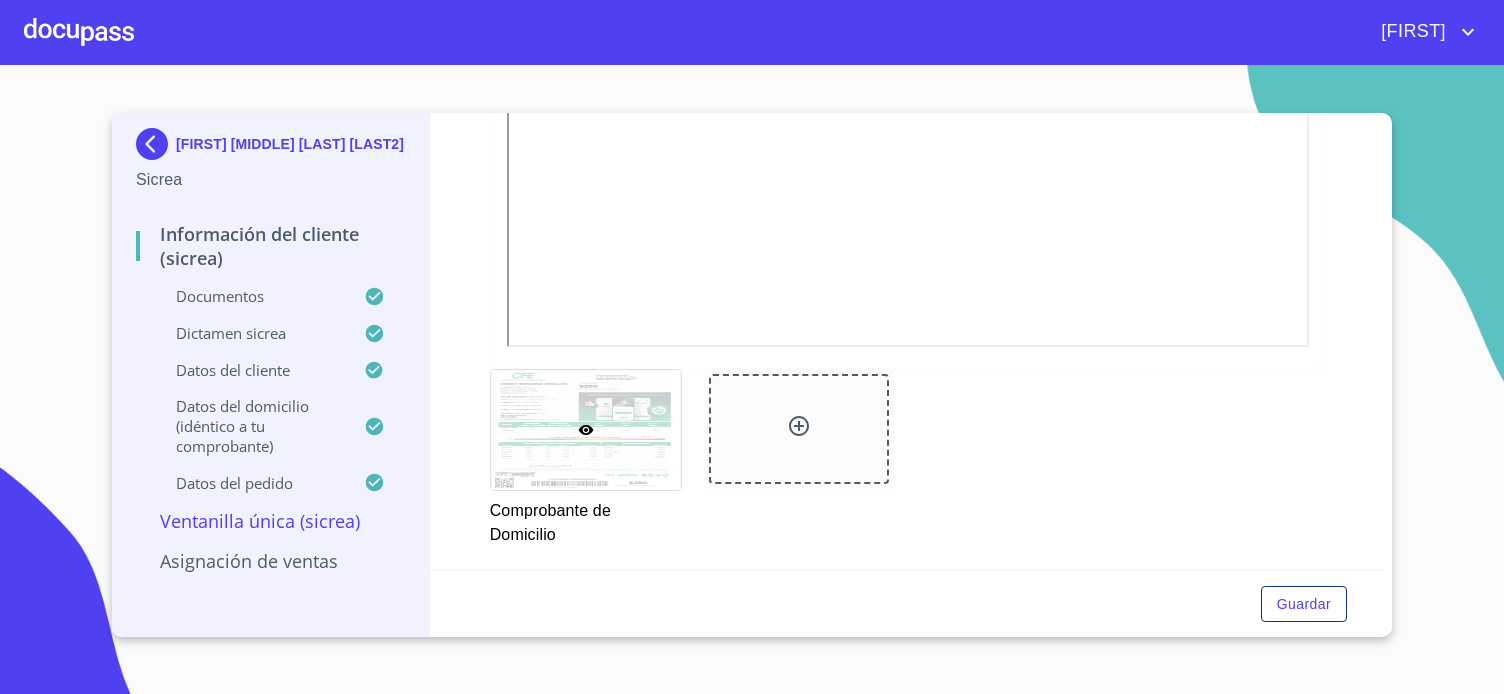 scroll, scrollTop: 1001, scrollLeft: 0, axis: vertical 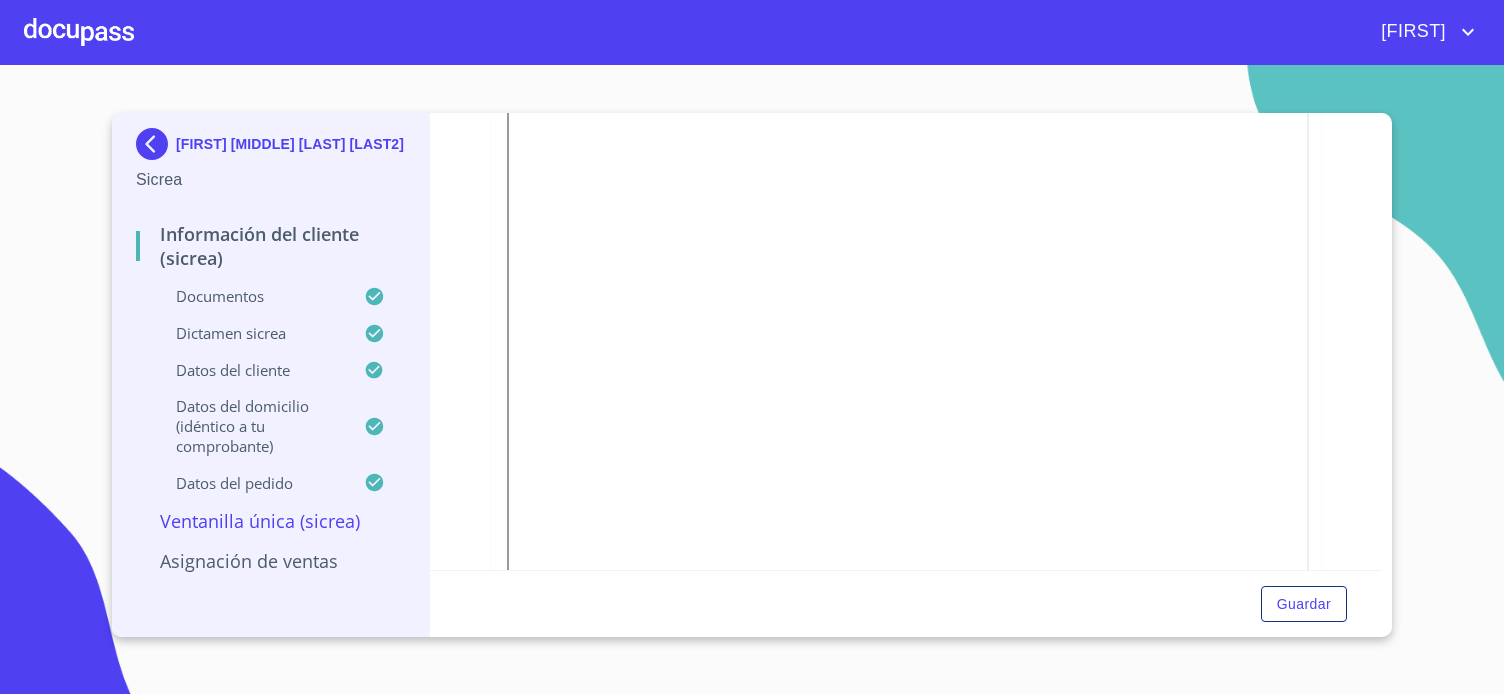 click at bounding box center (586, -168) 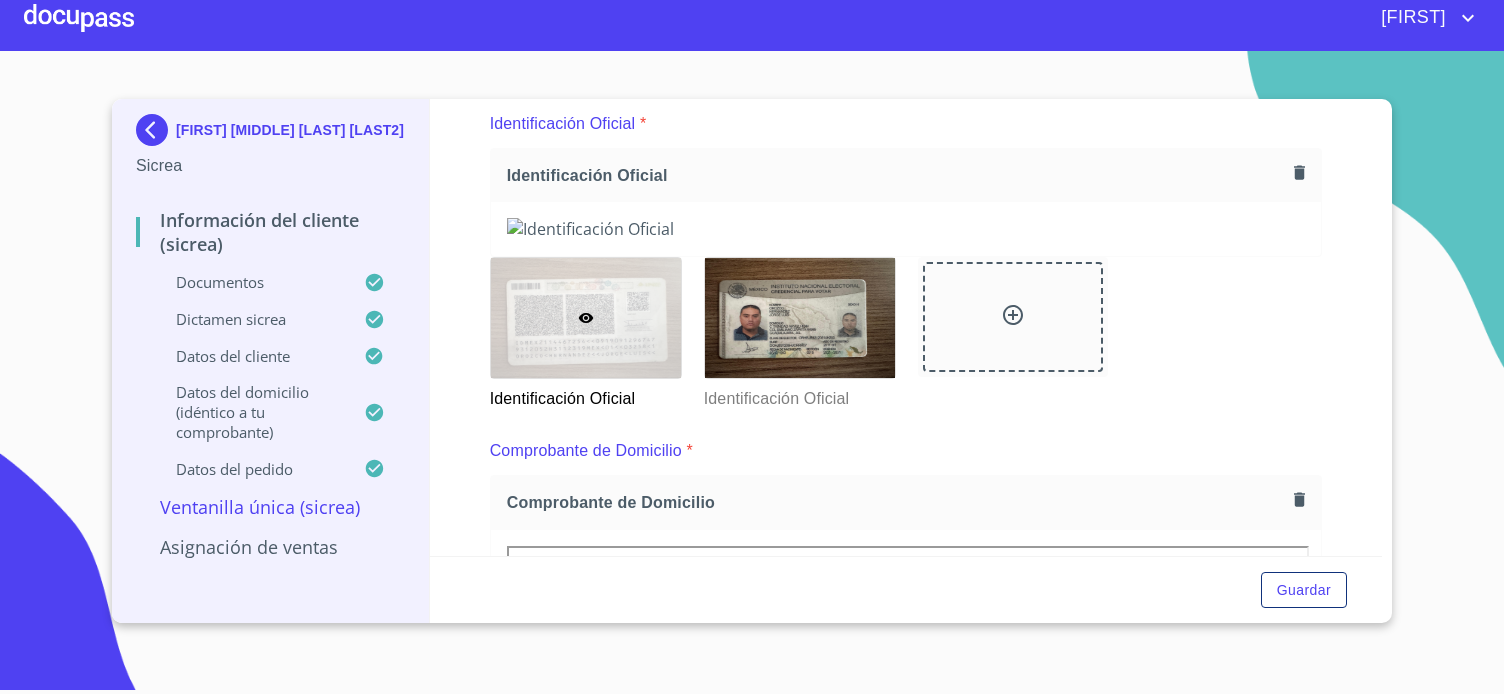 click 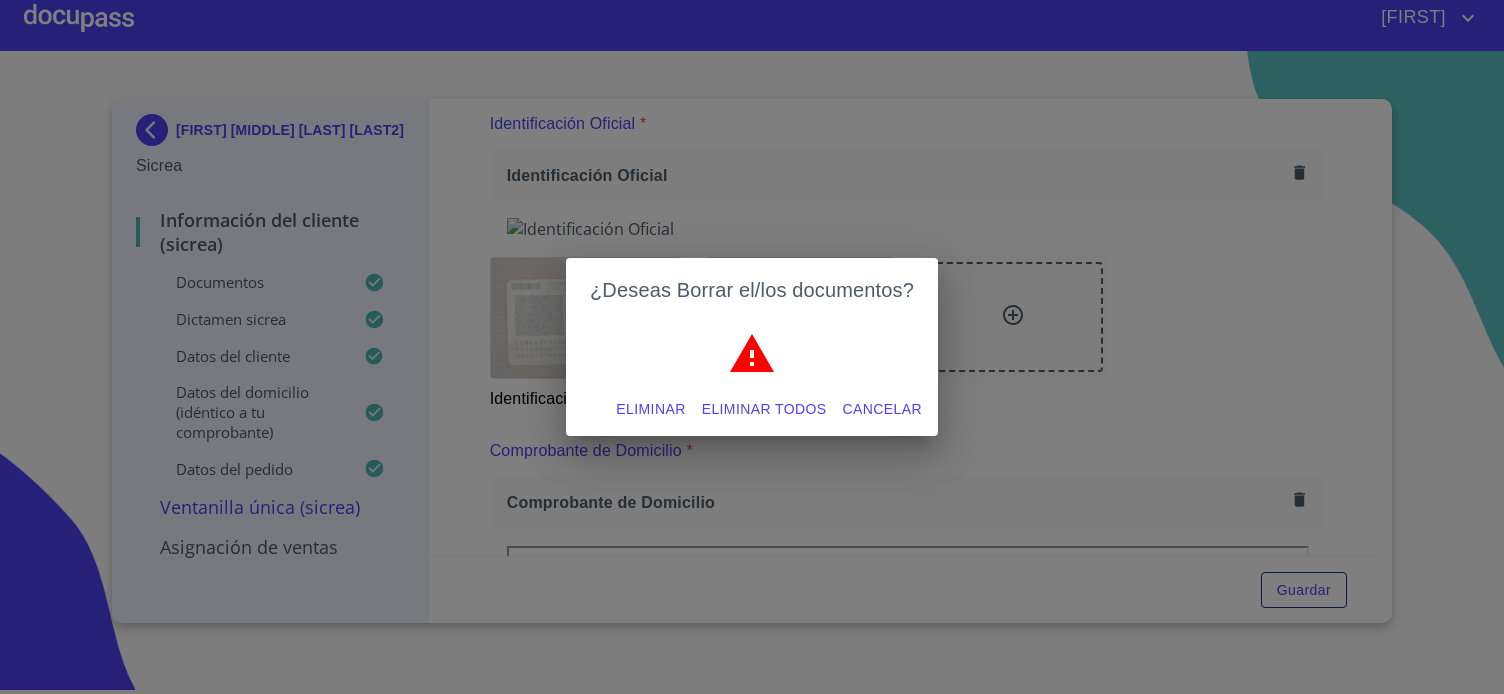 click on "Eliminar todos" at bounding box center [764, 409] 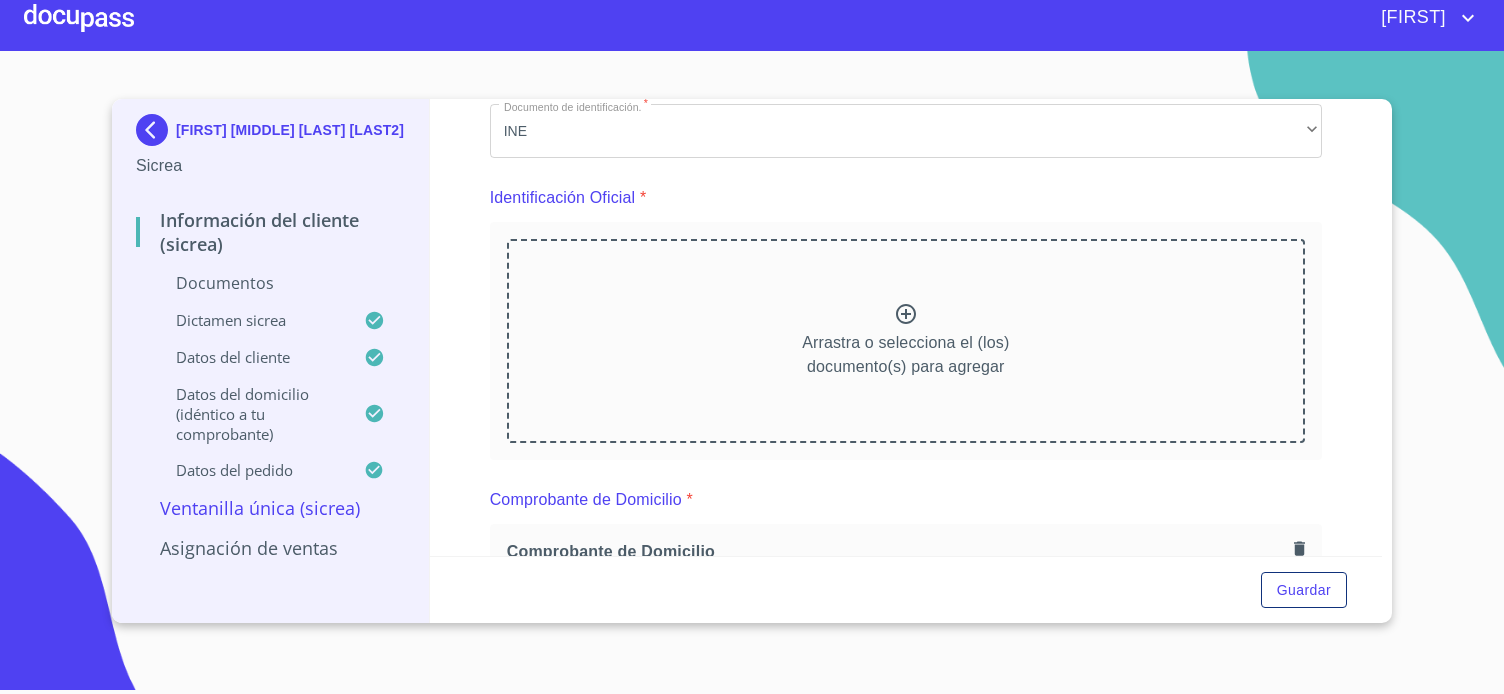 scroll, scrollTop: 106, scrollLeft: 0, axis: vertical 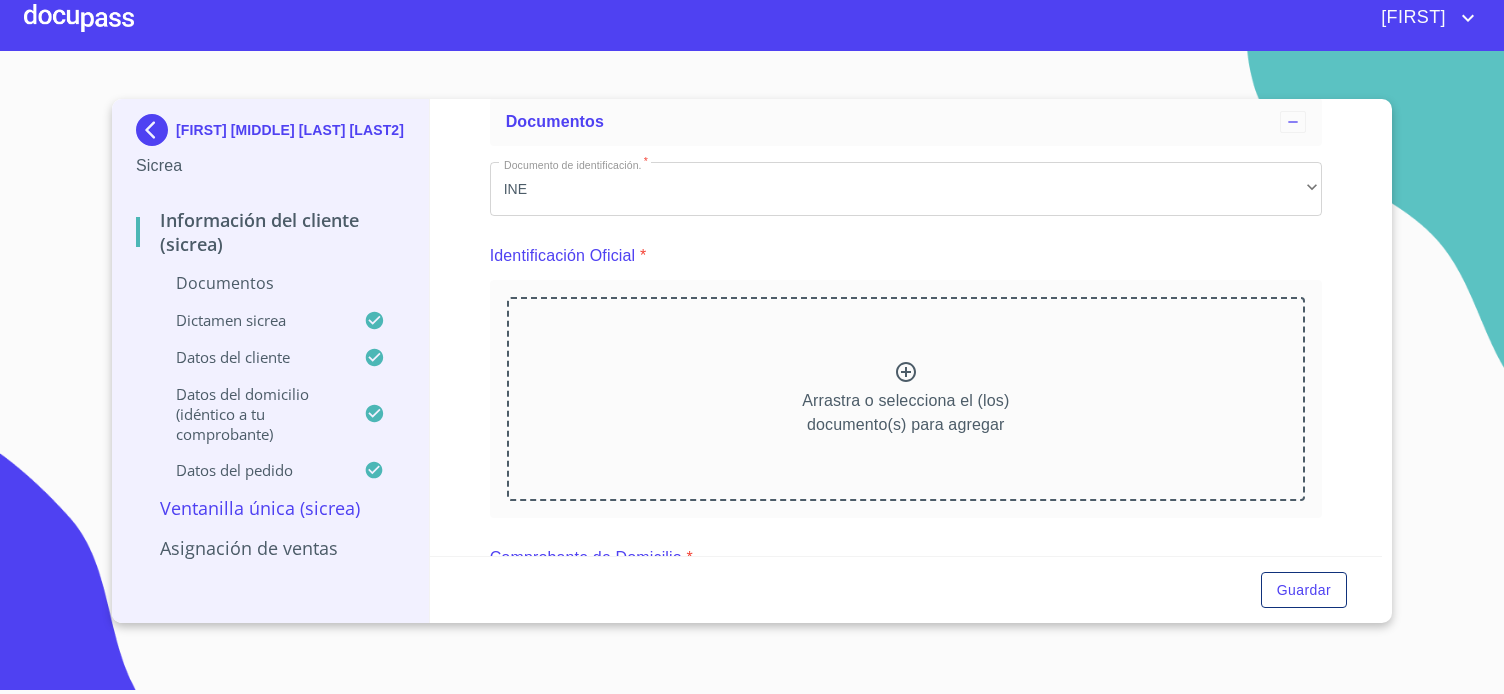 click on "Arrastra o selecciona el (los) documento(s) para agregar" at bounding box center (906, 399) 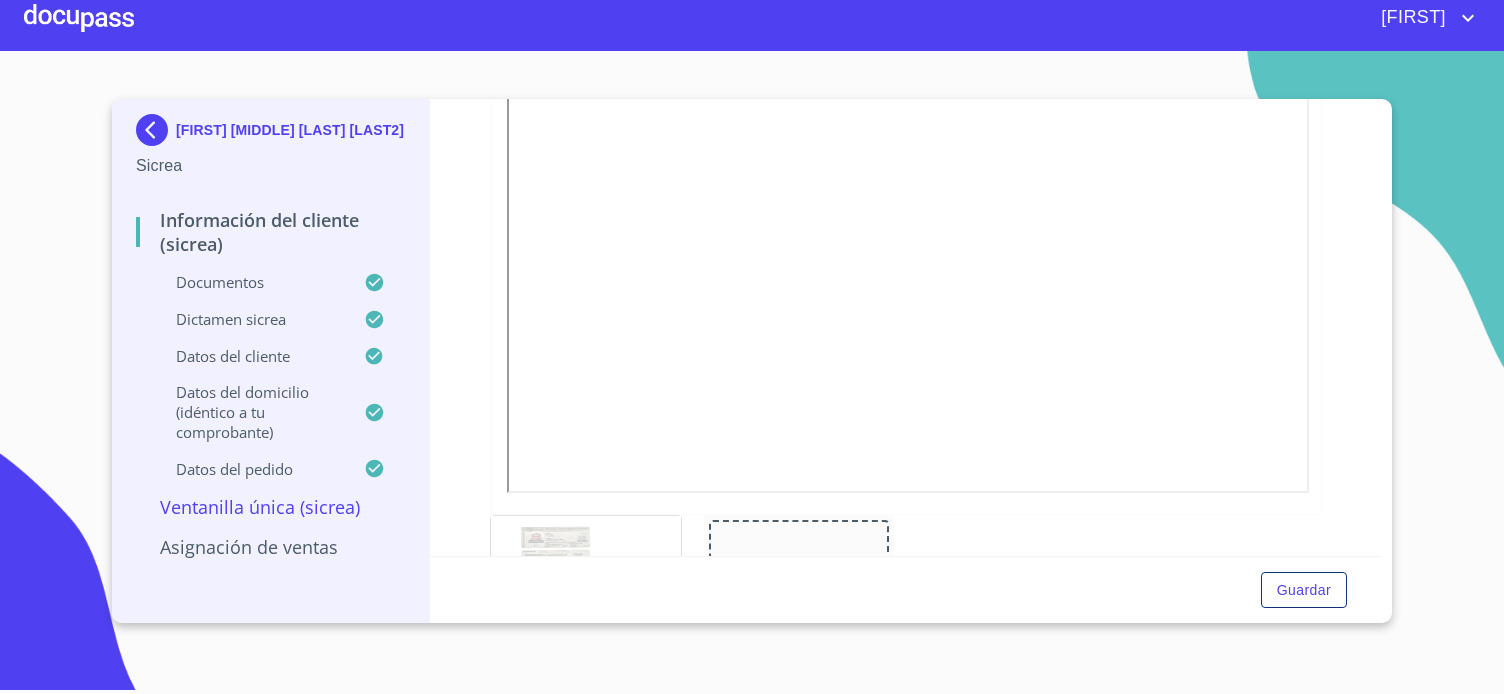 scroll, scrollTop: 1028, scrollLeft: 0, axis: vertical 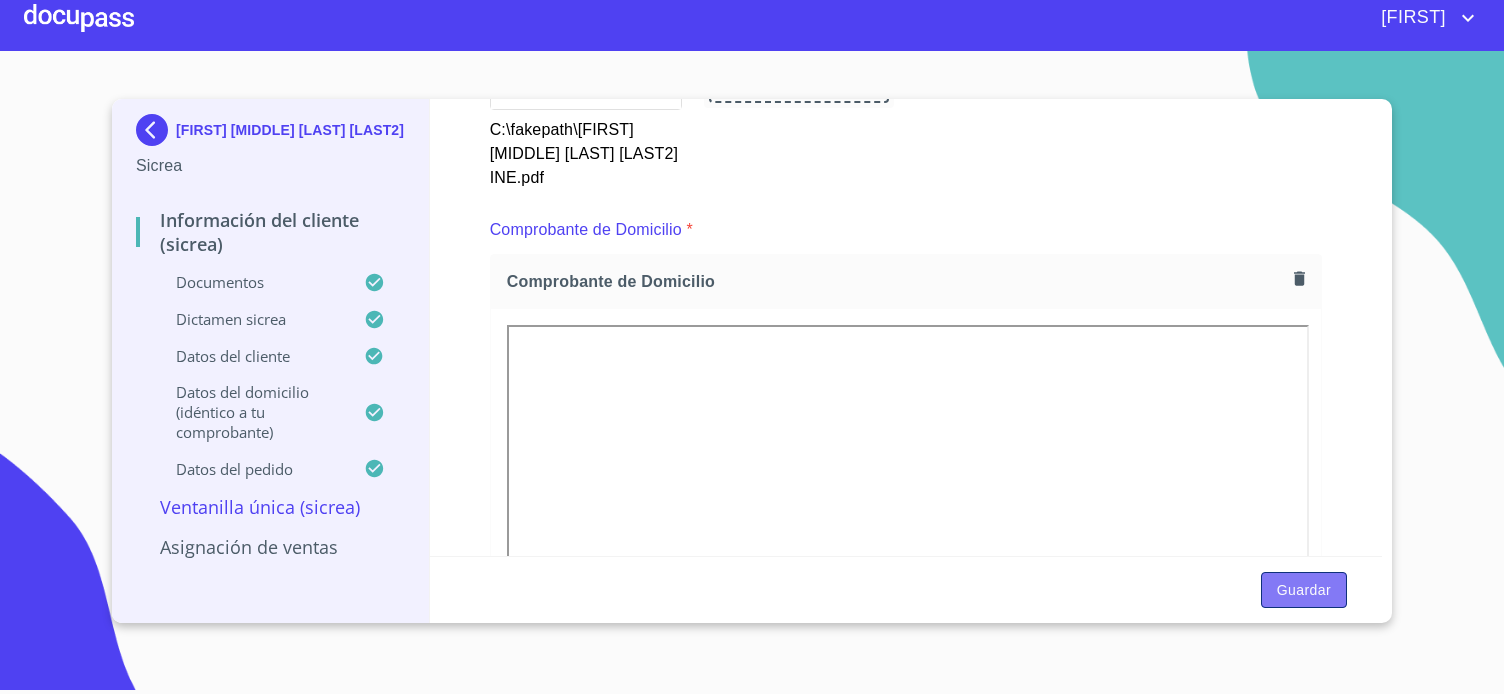 click on "Guardar" at bounding box center (1304, 590) 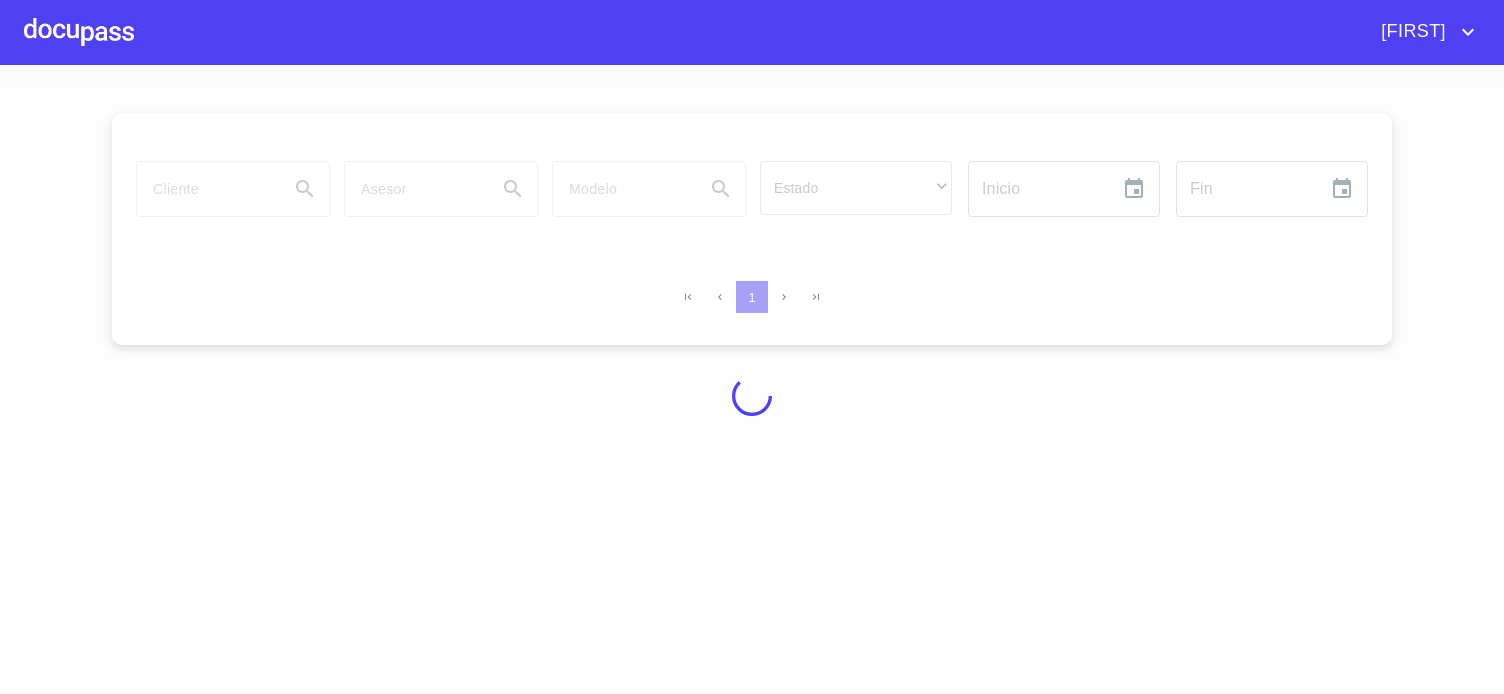 scroll, scrollTop: 0, scrollLeft: 0, axis: both 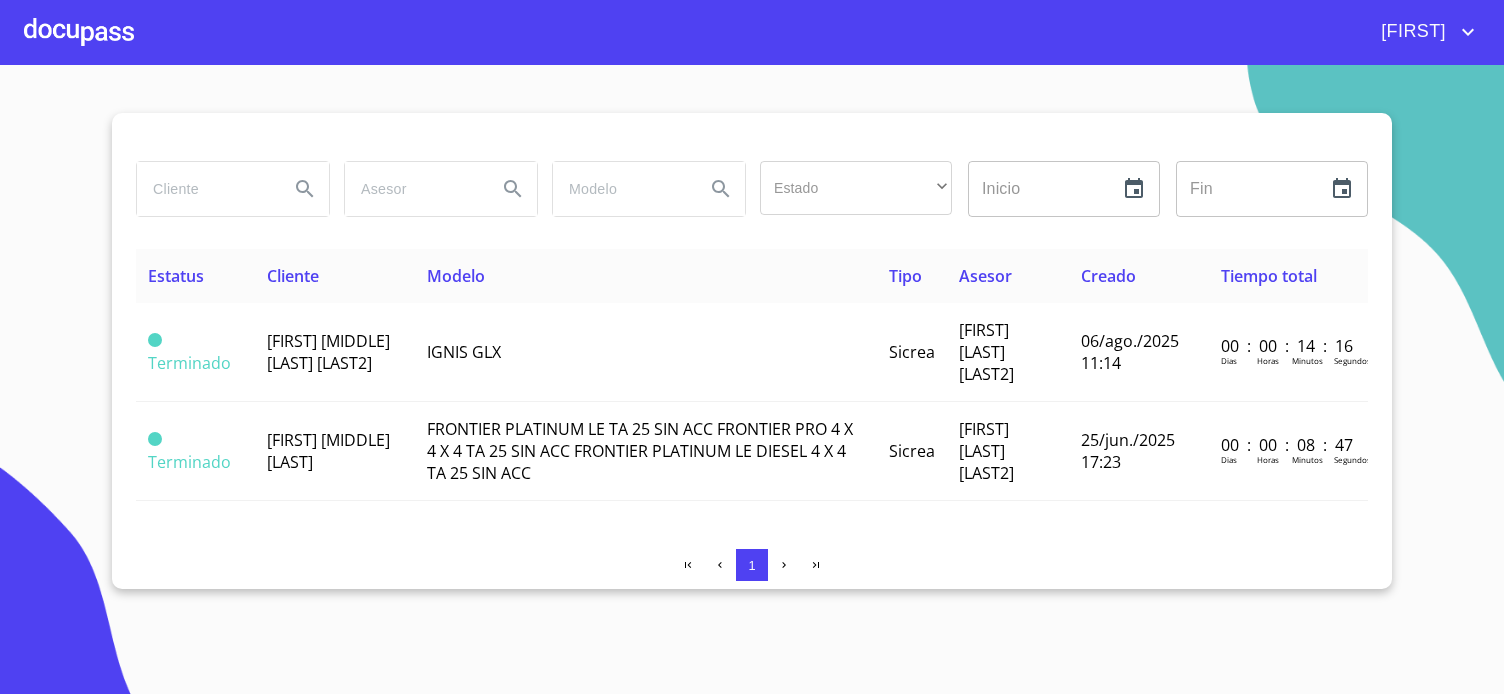 click at bounding box center [79, 32] 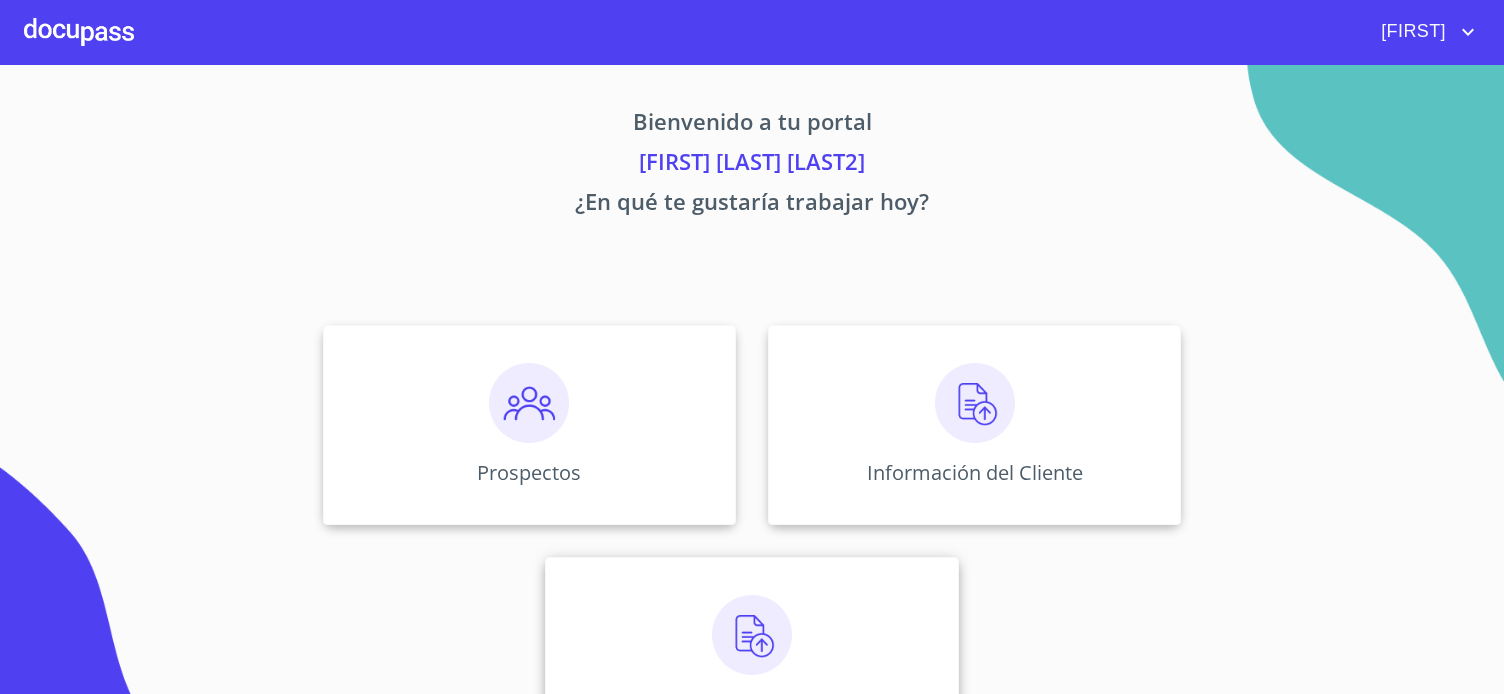 click on "Asignación de Ventas" at bounding box center [751, 657] 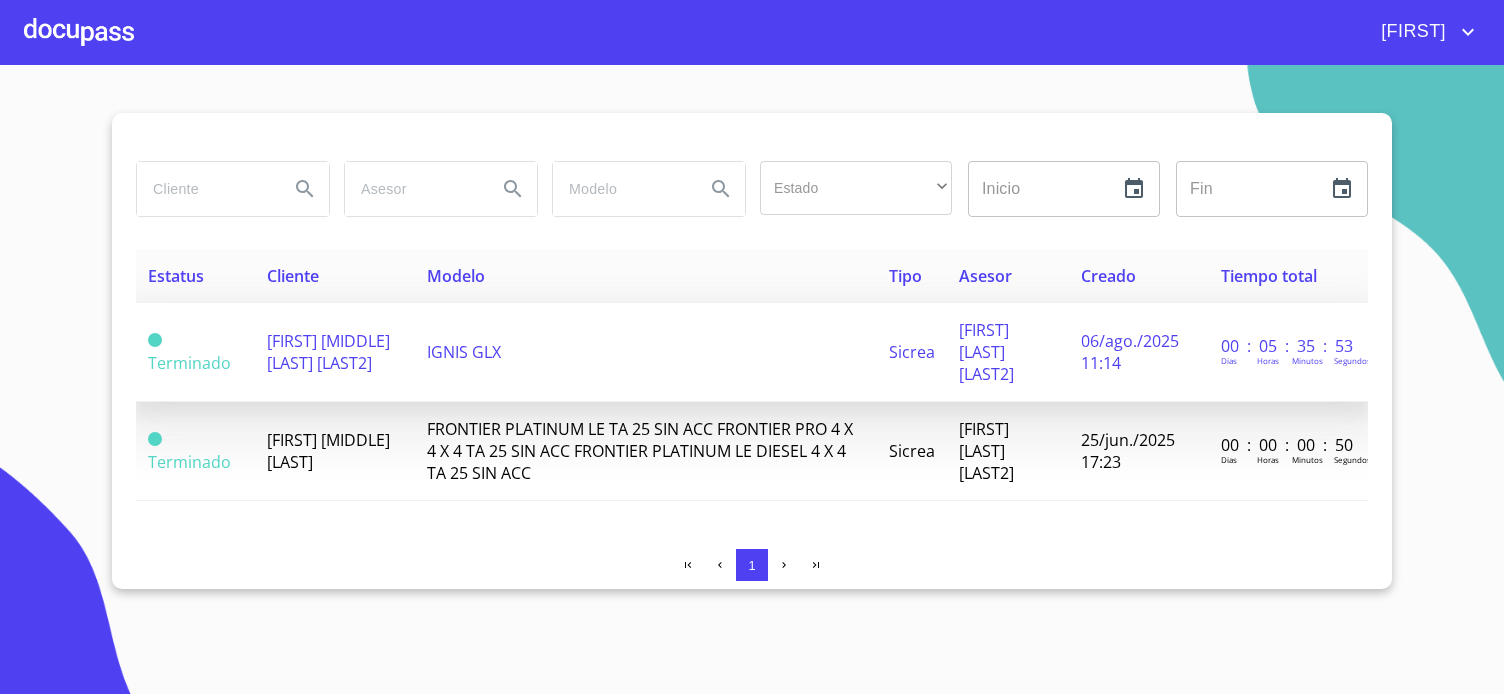 click on "IGNIS GLX" at bounding box center (464, 352) 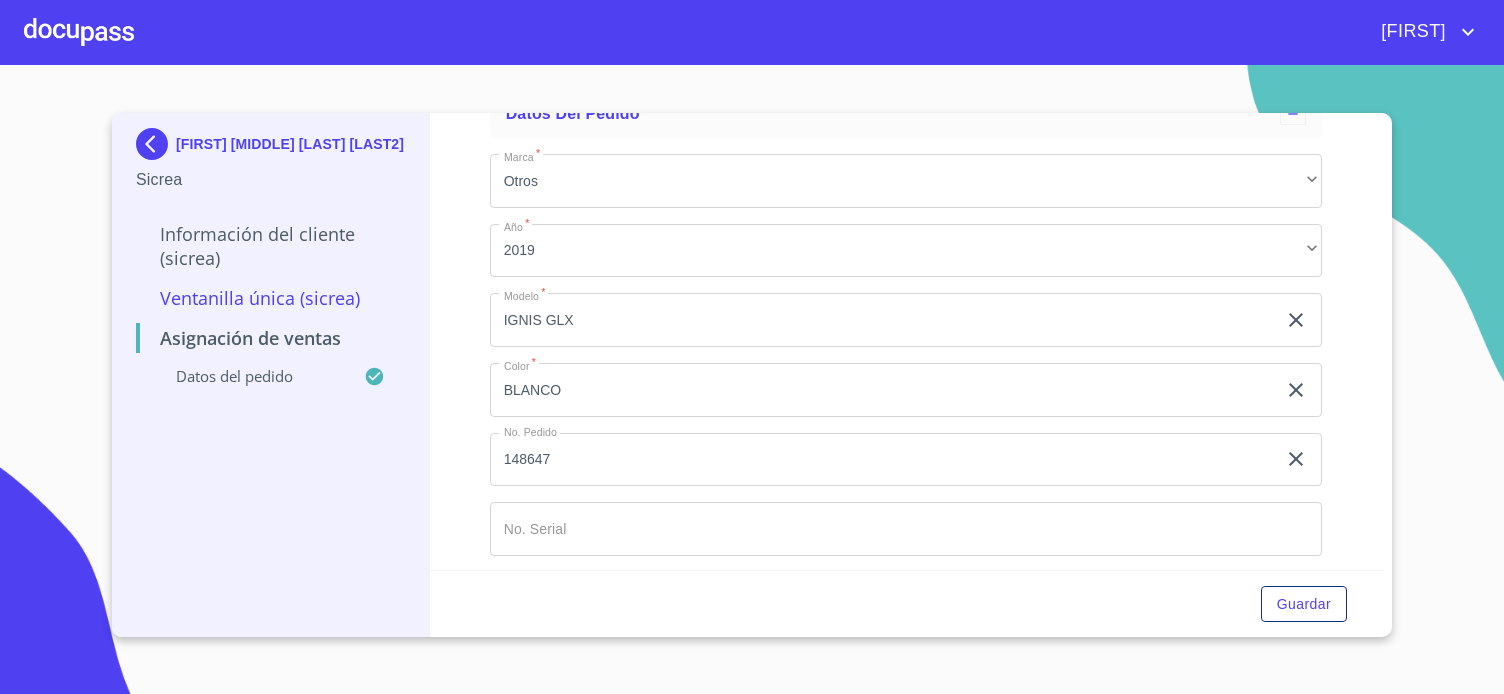 scroll, scrollTop: 140, scrollLeft: 0, axis: vertical 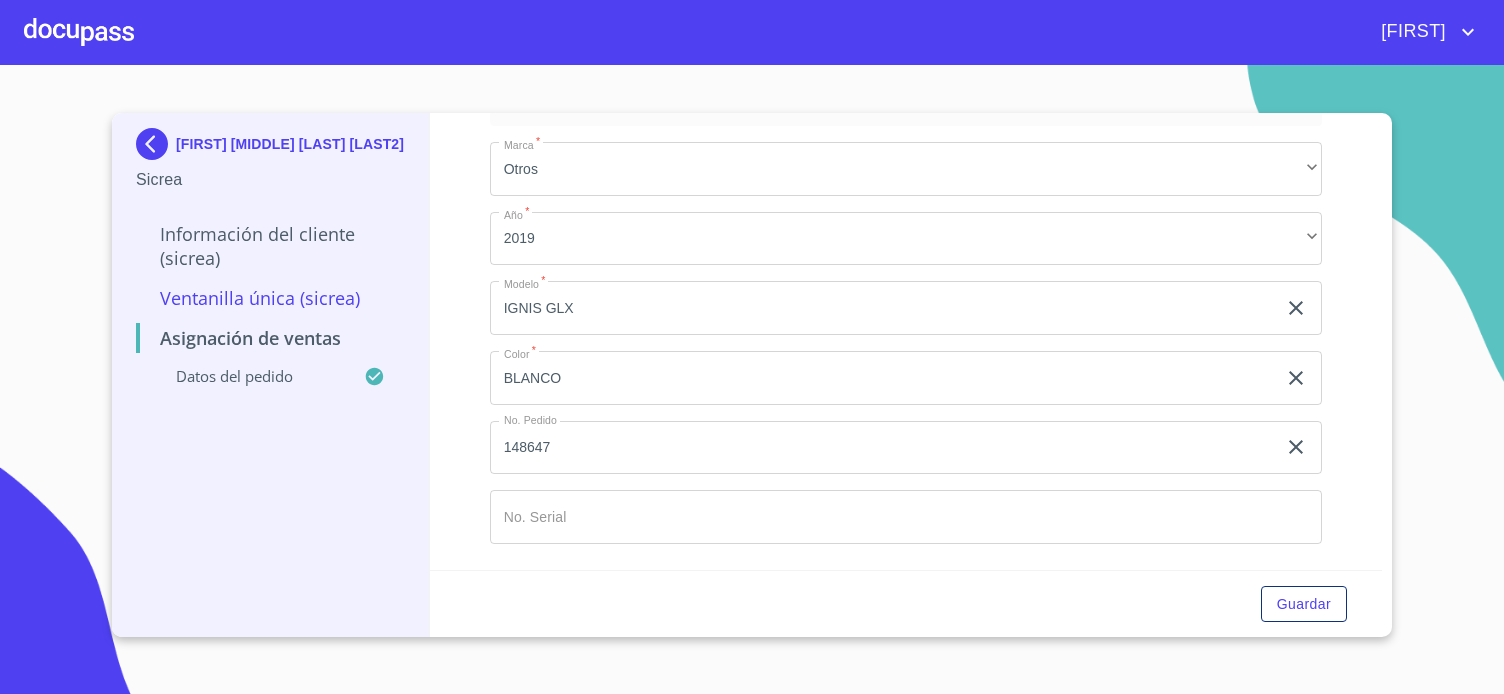 click on "Ventanilla Única (Sicrea)" at bounding box center [270, 298] 